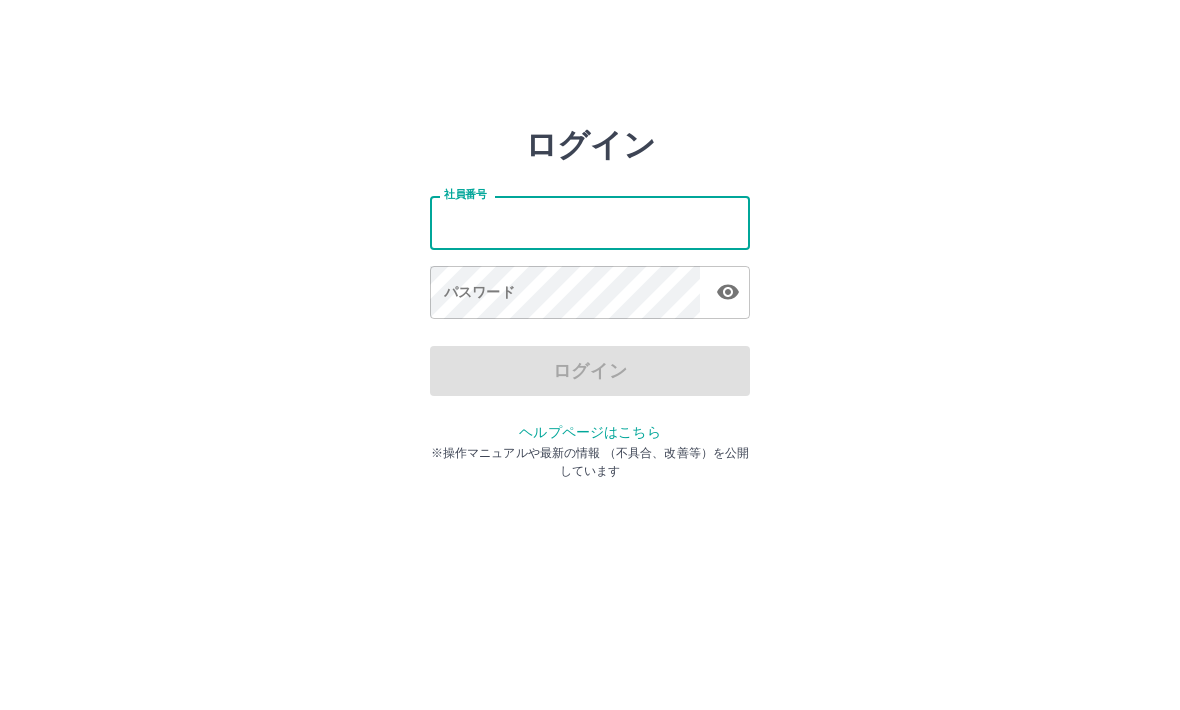 scroll, scrollTop: 0, scrollLeft: 0, axis: both 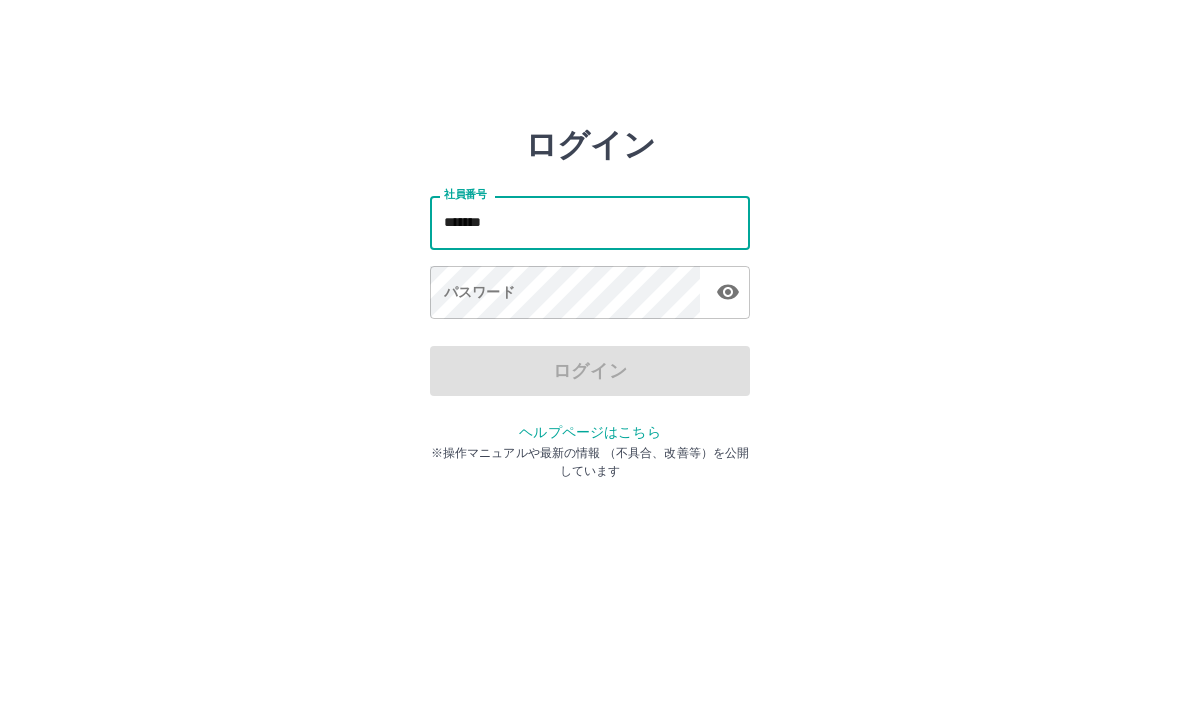type on "*******" 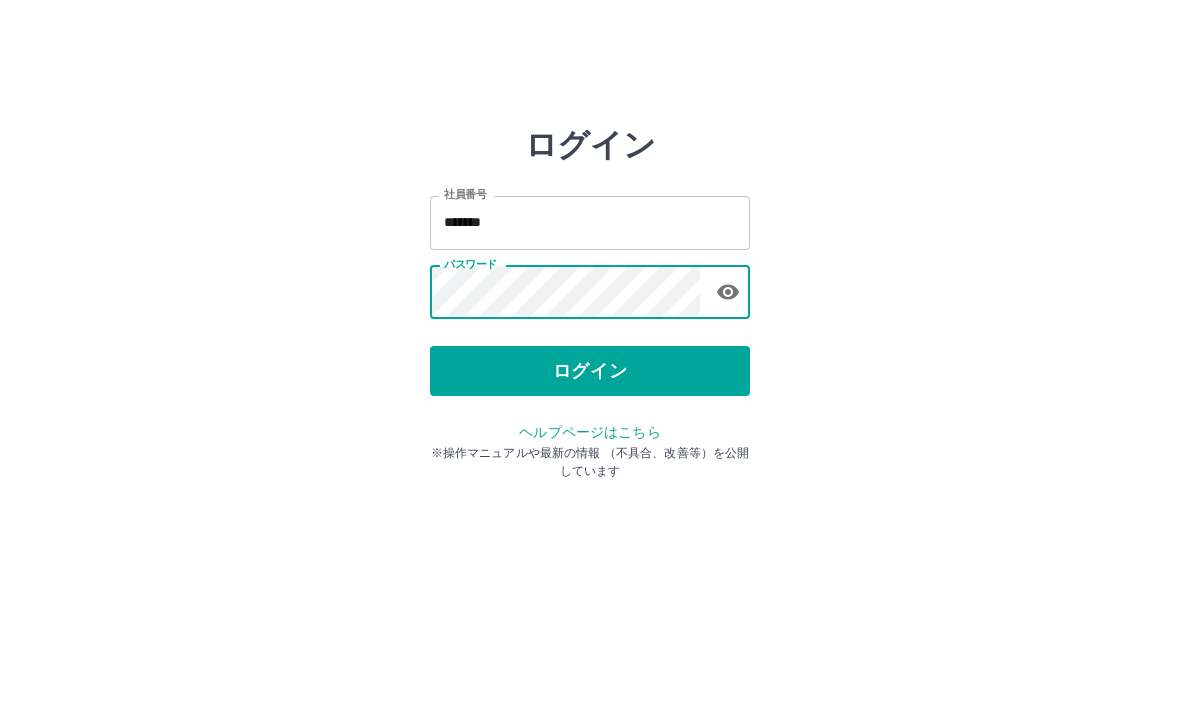 click on "ログイン" at bounding box center (590, 371) 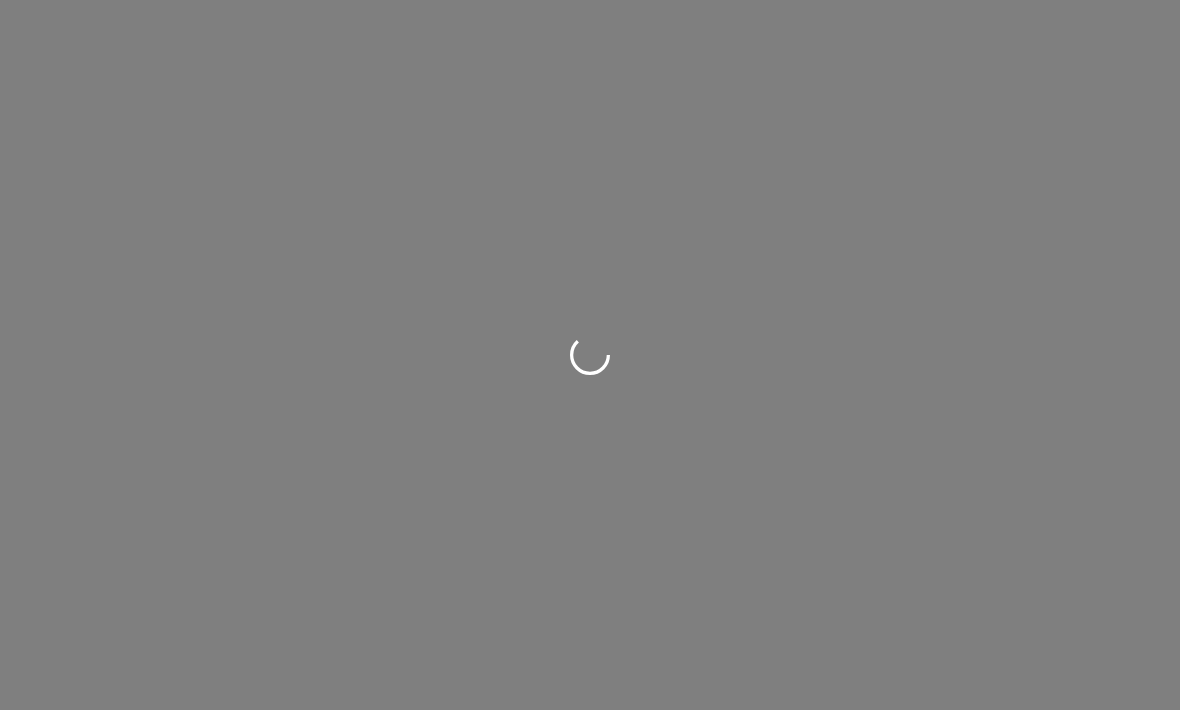 scroll, scrollTop: 0, scrollLeft: 0, axis: both 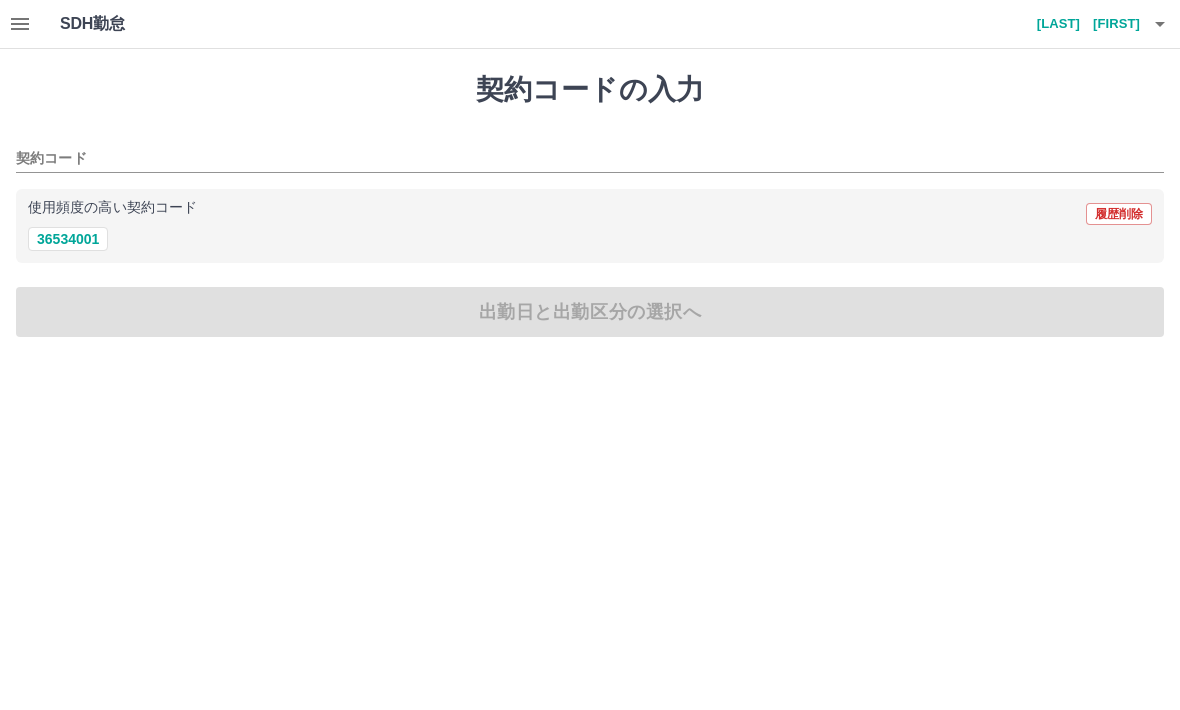 click on "36534001" at bounding box center [68, 239] 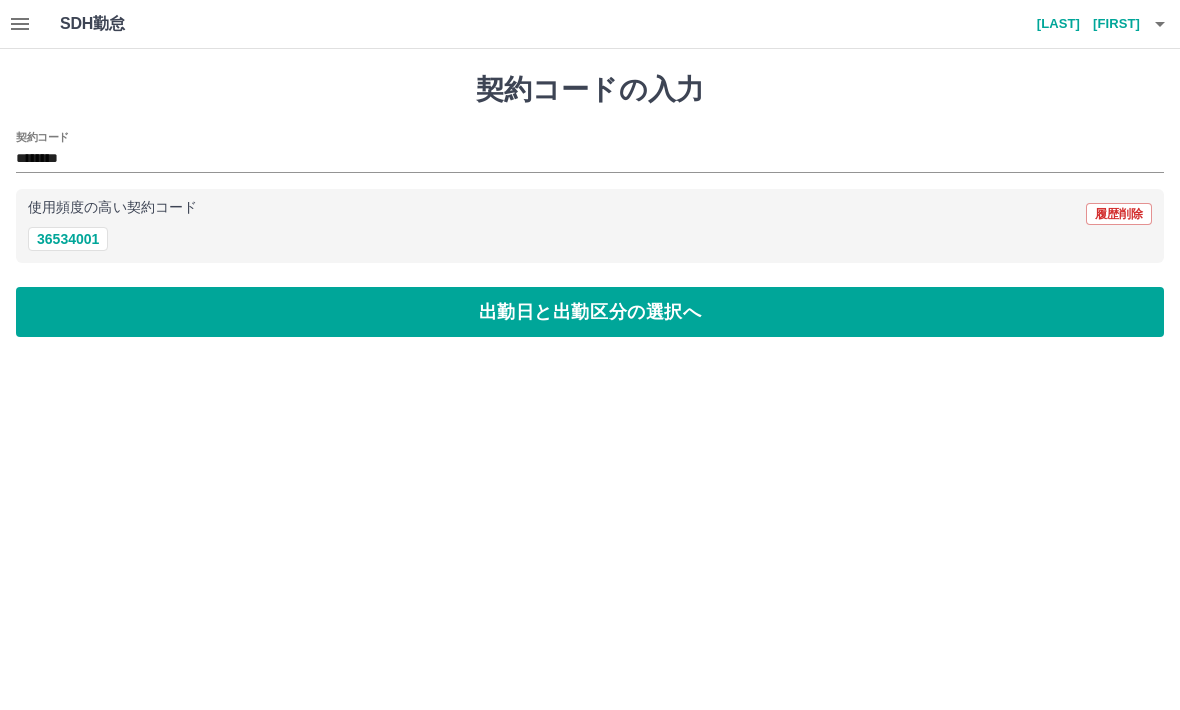 click on "出勤日と出勤区分の選択へ" at bounding box center [590, 312] 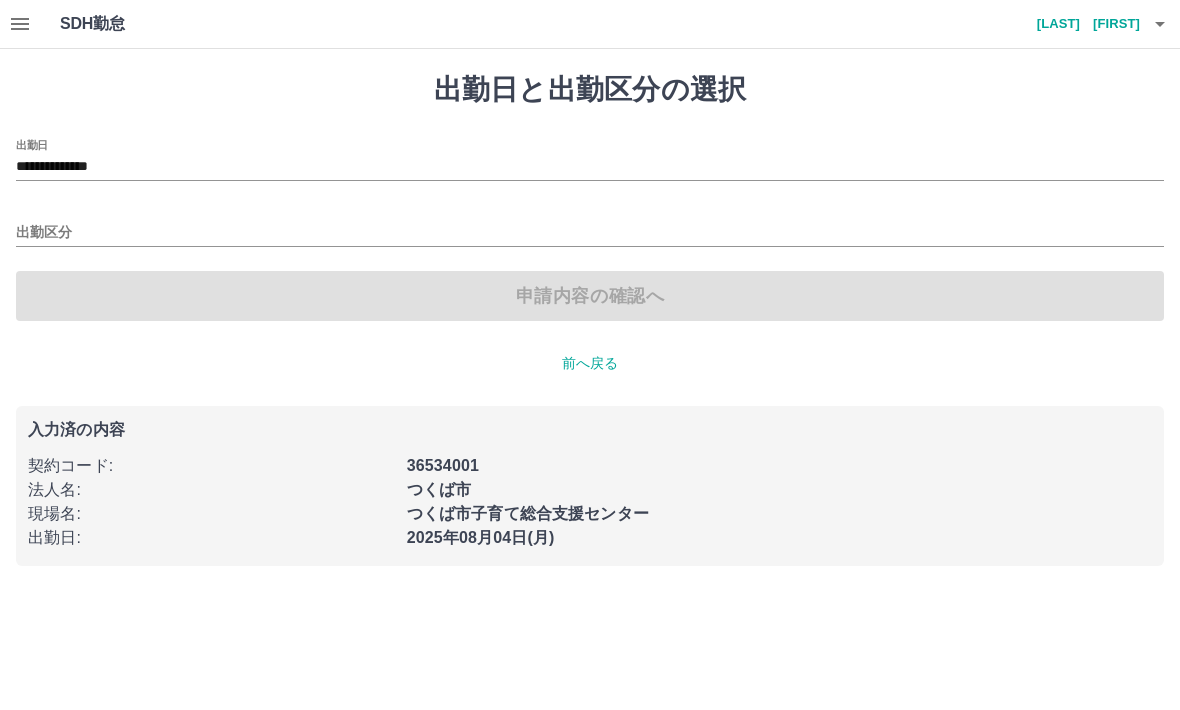 click on "出勤区分" at bounding box center (590, 233) 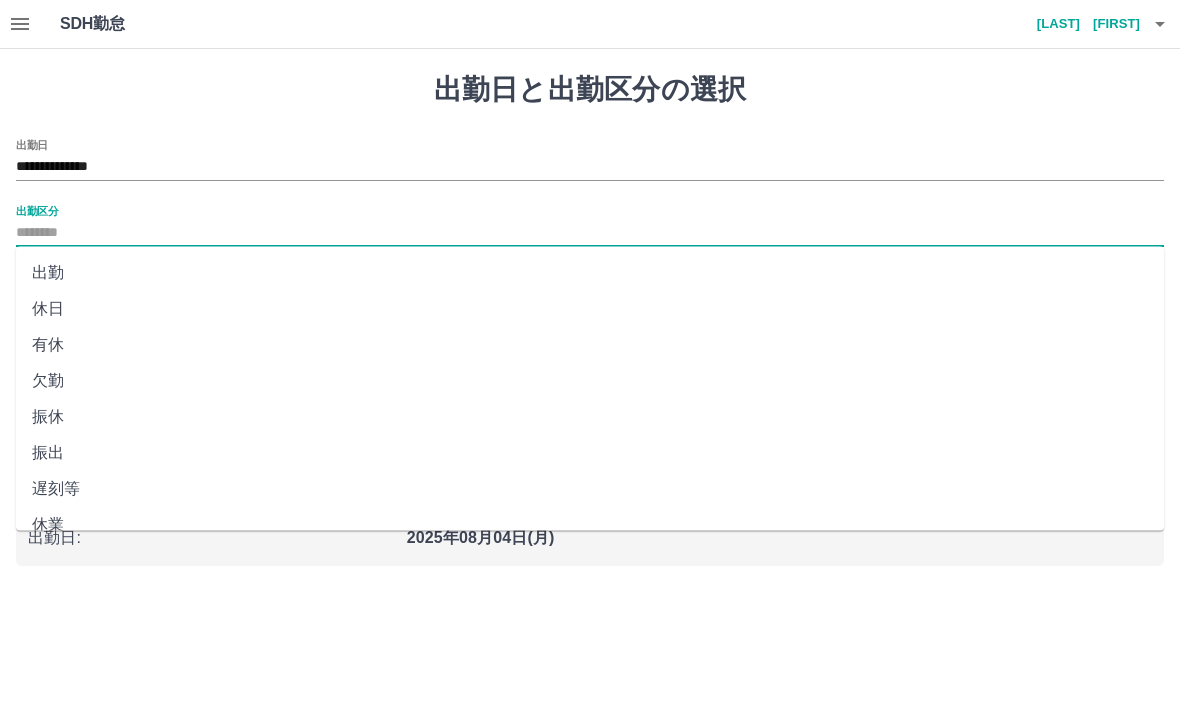 click on "出勤" at bounding box center (590, 273) 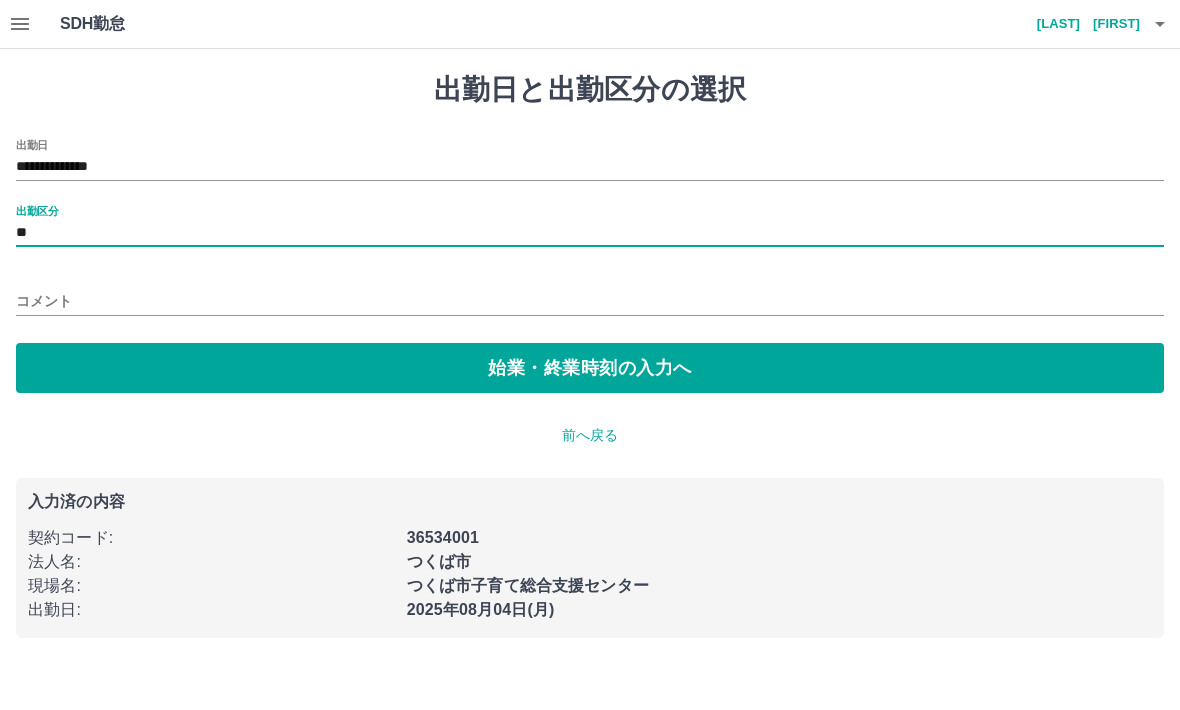 click on "始業・終業時刻の入力へ" at bounding box center (590, 368) 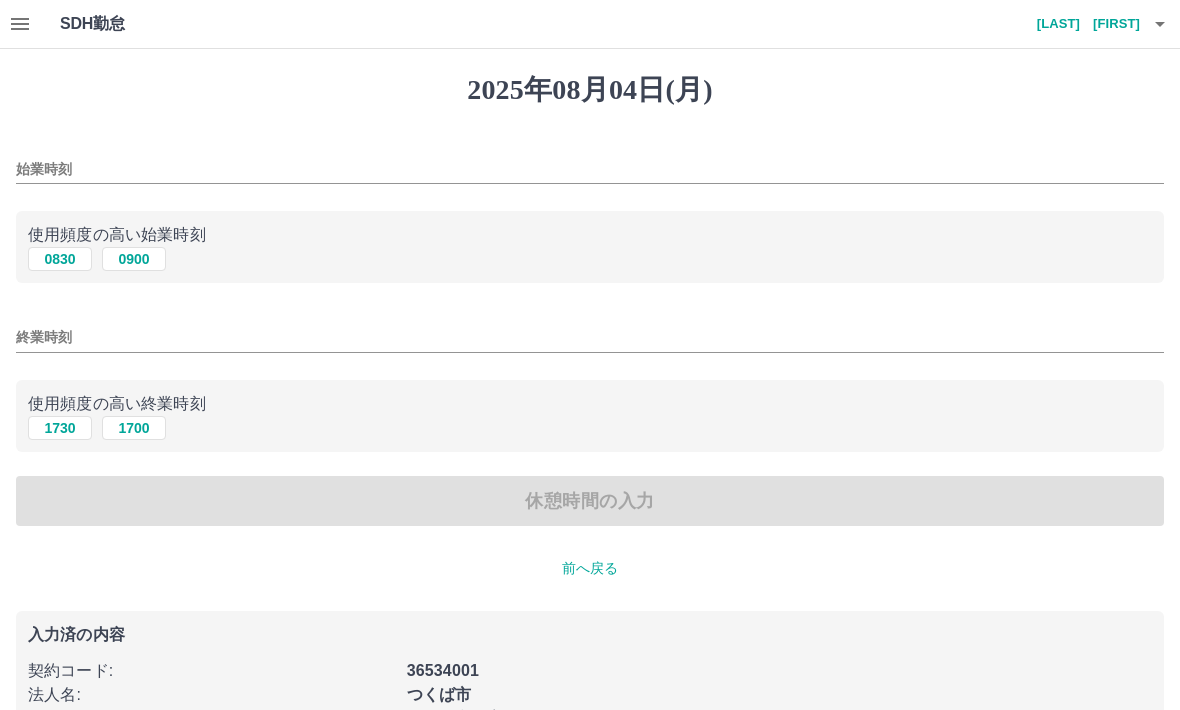click on "0830" at bounding box center [60, 259] 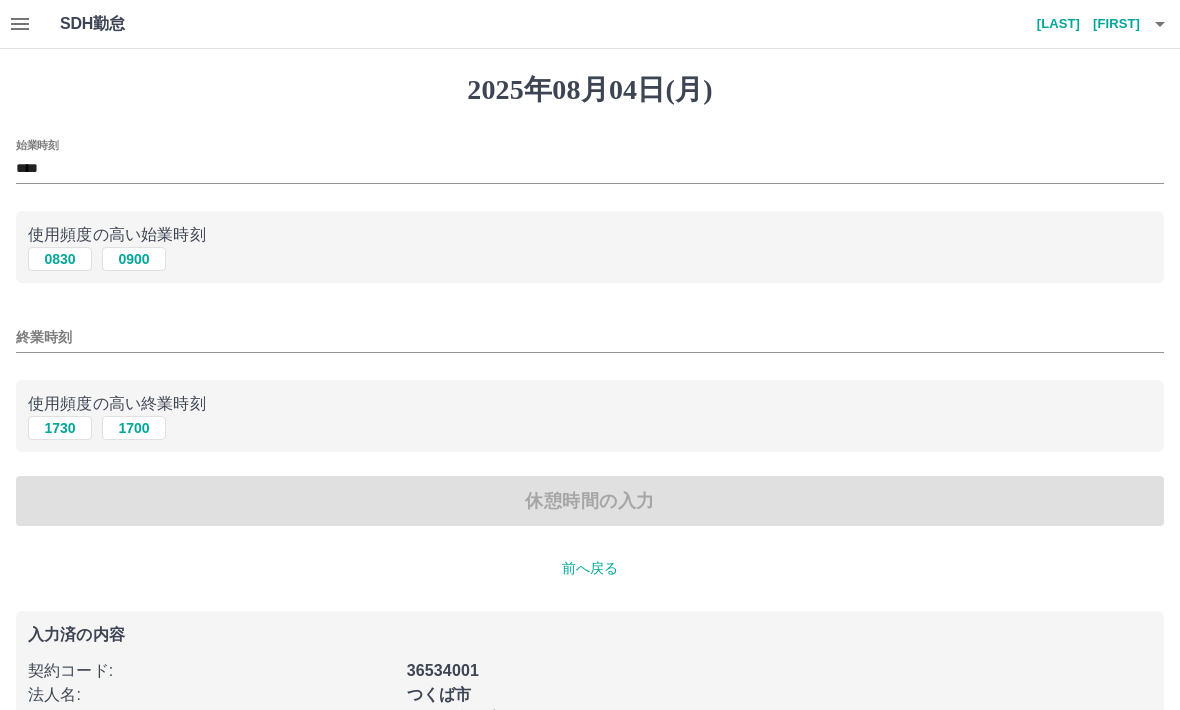 click on "1730" at bounding box center [60, 428] 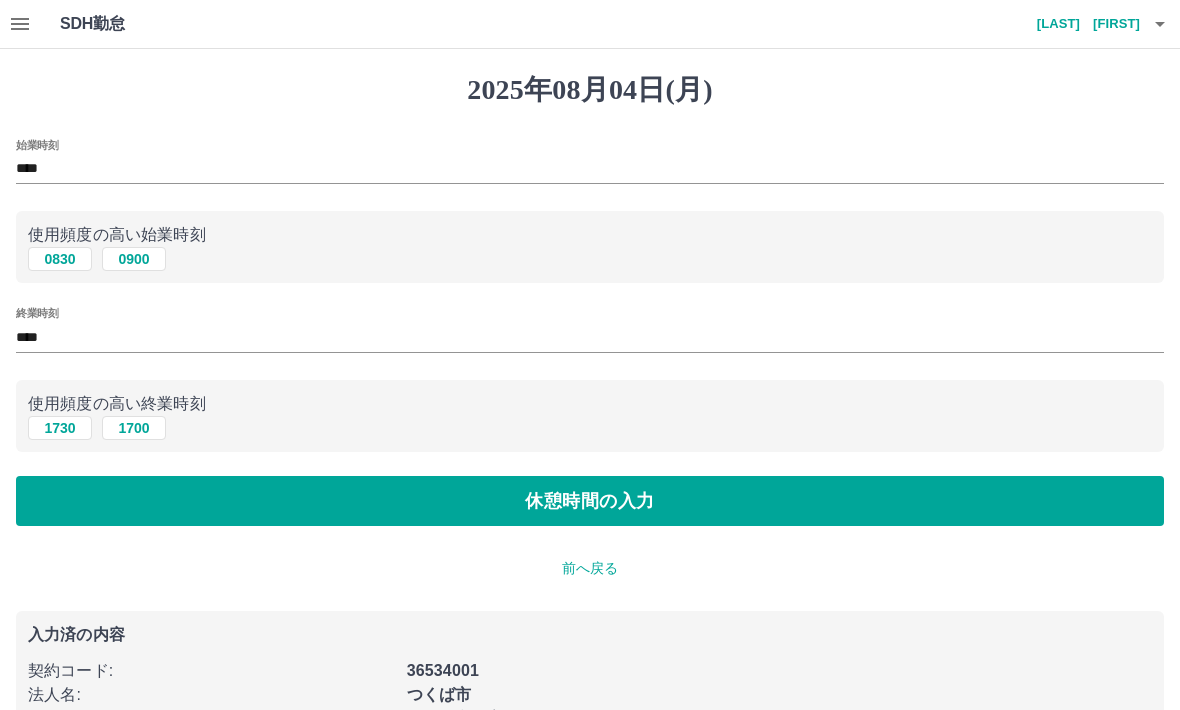 click on "休憩時間の入力" at bounding box center (590, 501) 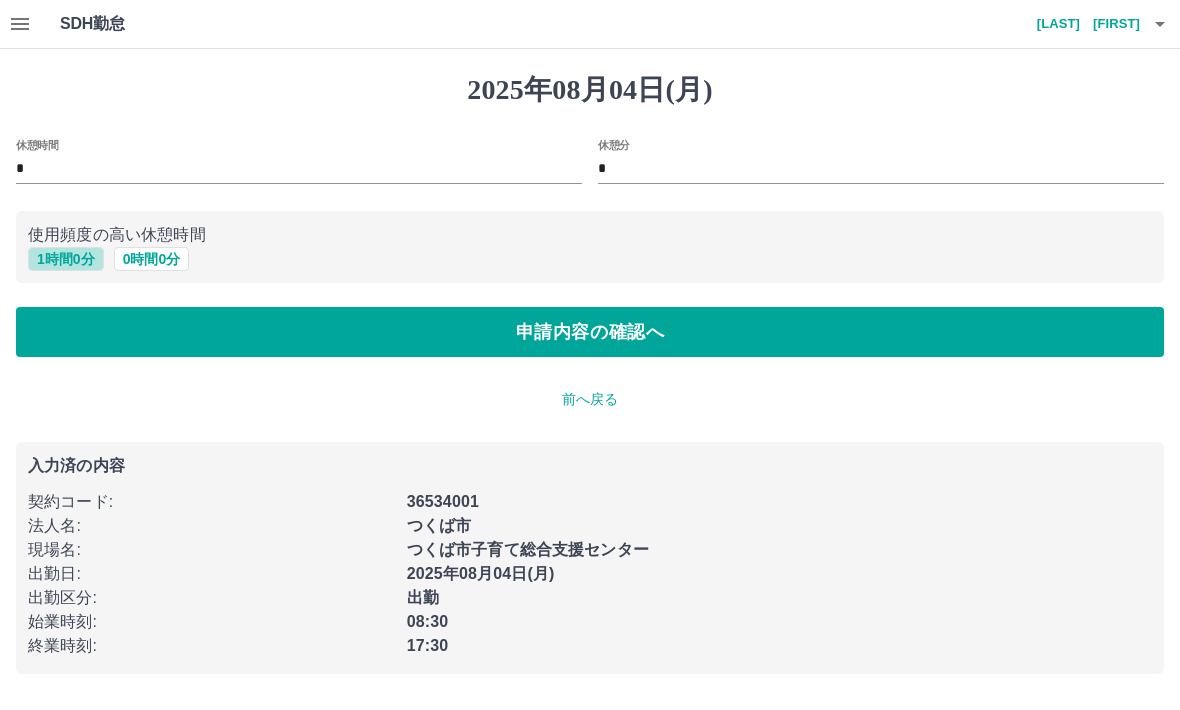 click on "1 時間 0 分" at bounding box center (66, 259) 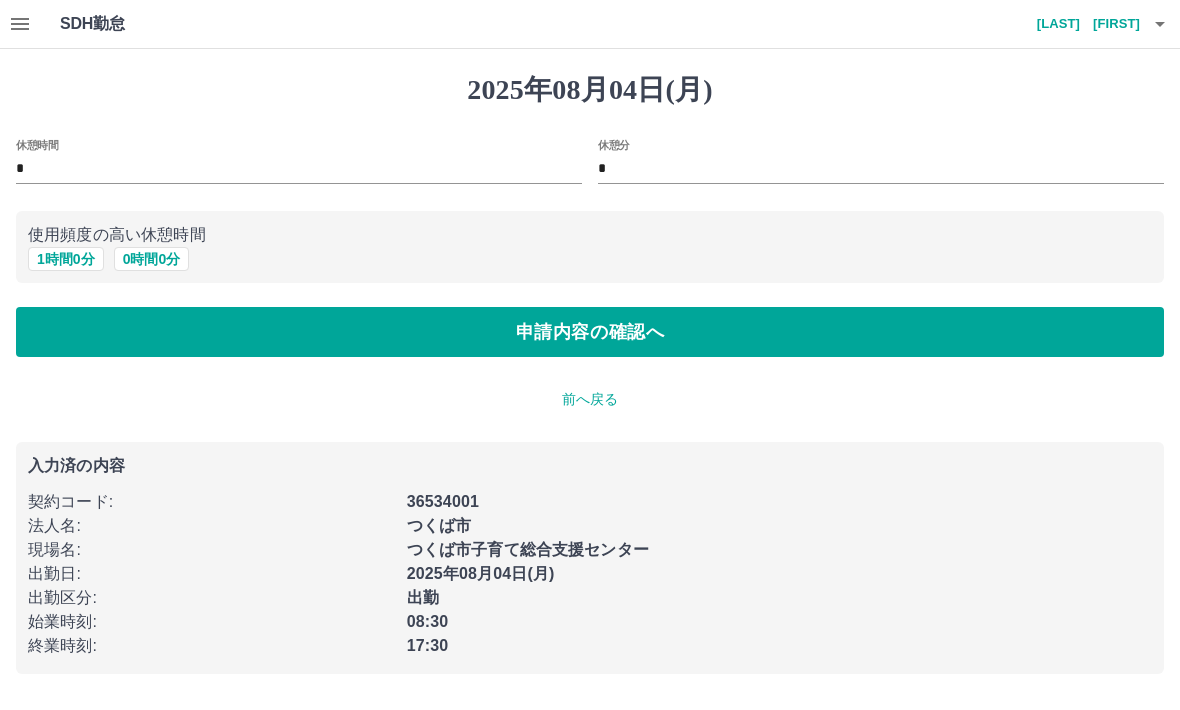 click on "申請内容の確認へ" at bounding box center (590, 332) 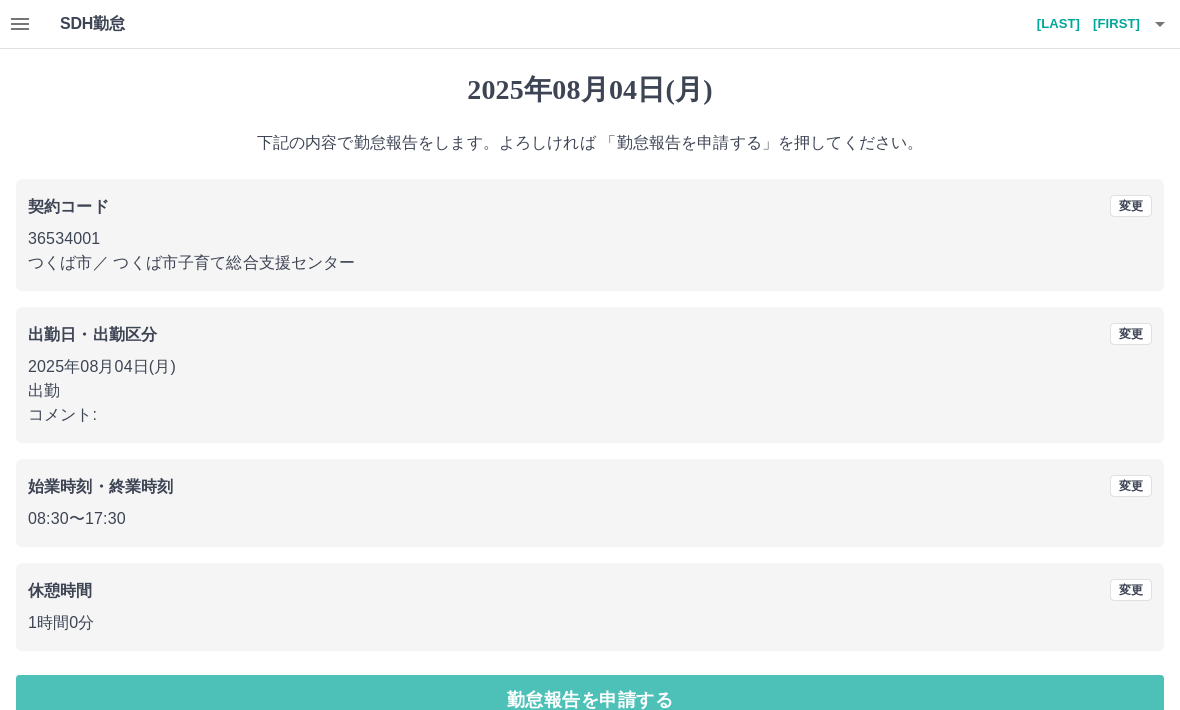 click on "勤怠報告を申請する" at bounding box center (590, 700) 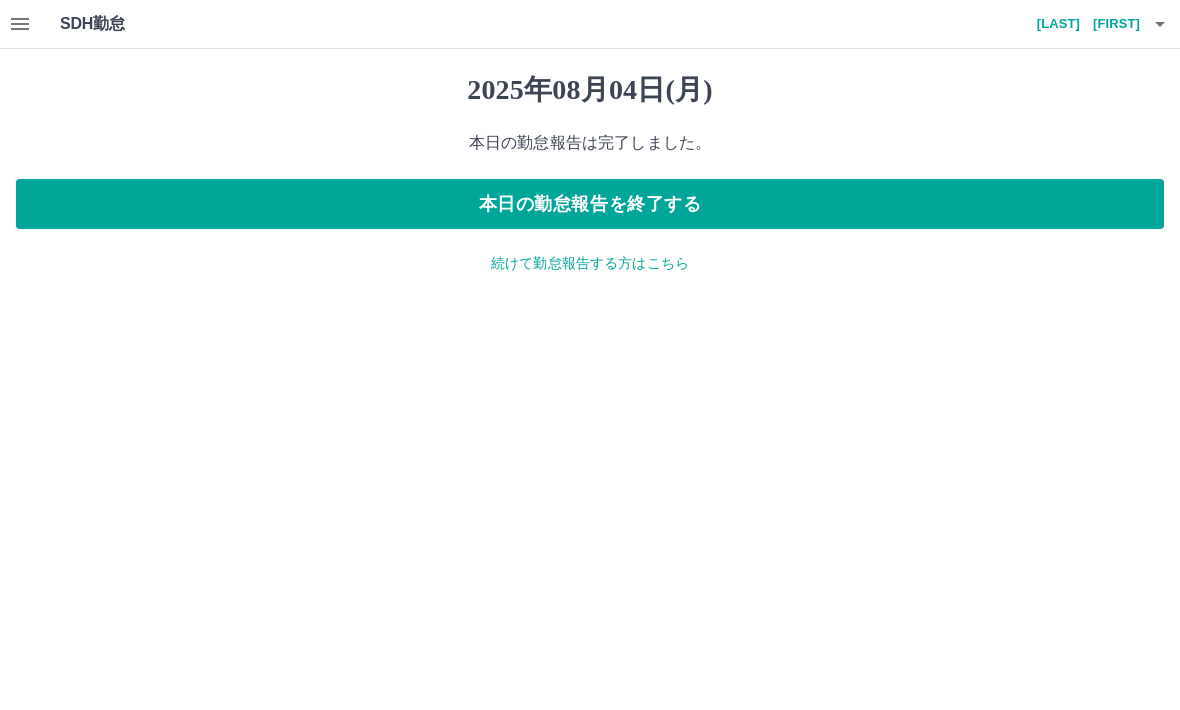 click on "本日の勤怠報告を終了する" at bounding box center (590, 204) 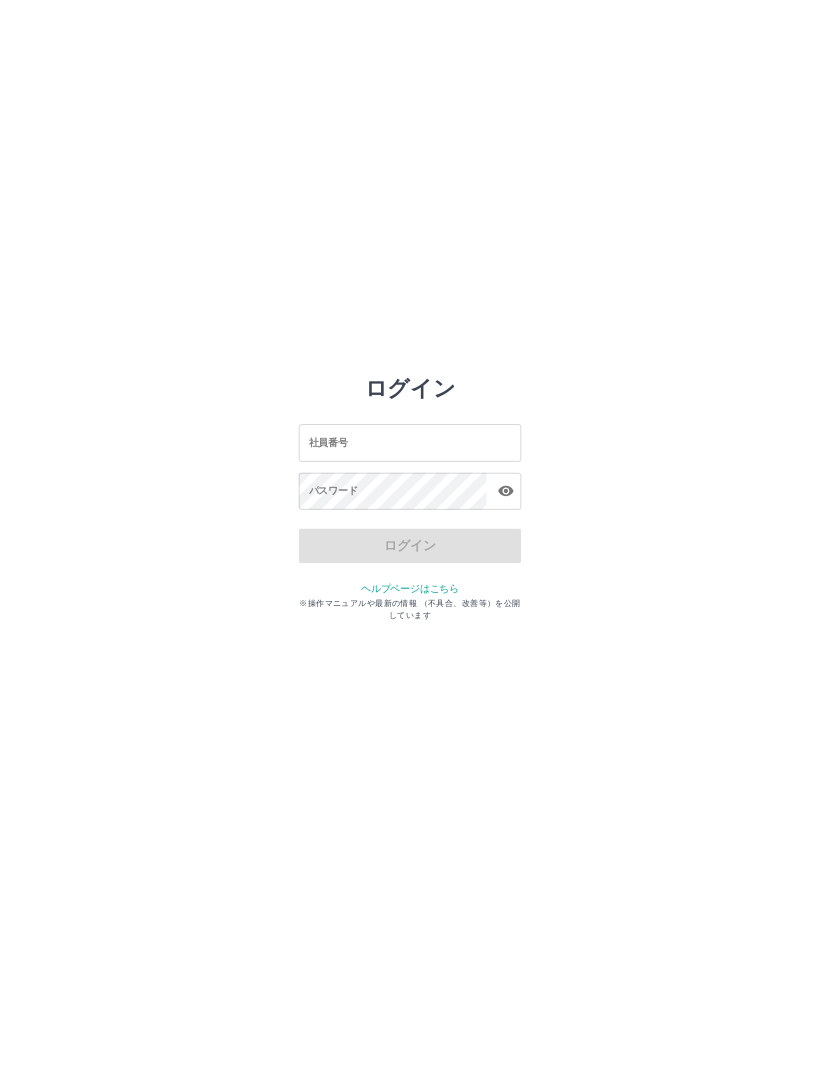 scroll, scrollTop: 0, scrollLeft: 0, axis: both 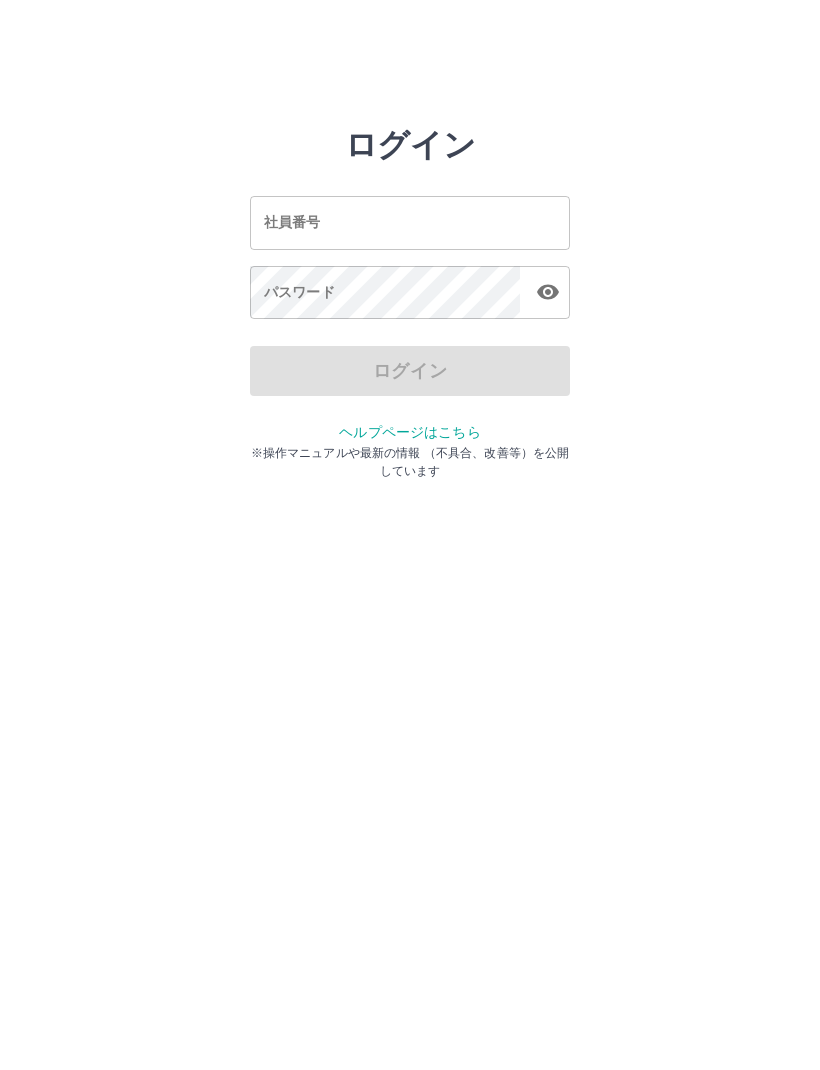 click on "社員番号 社員番号" at bounding box center (410, 222) 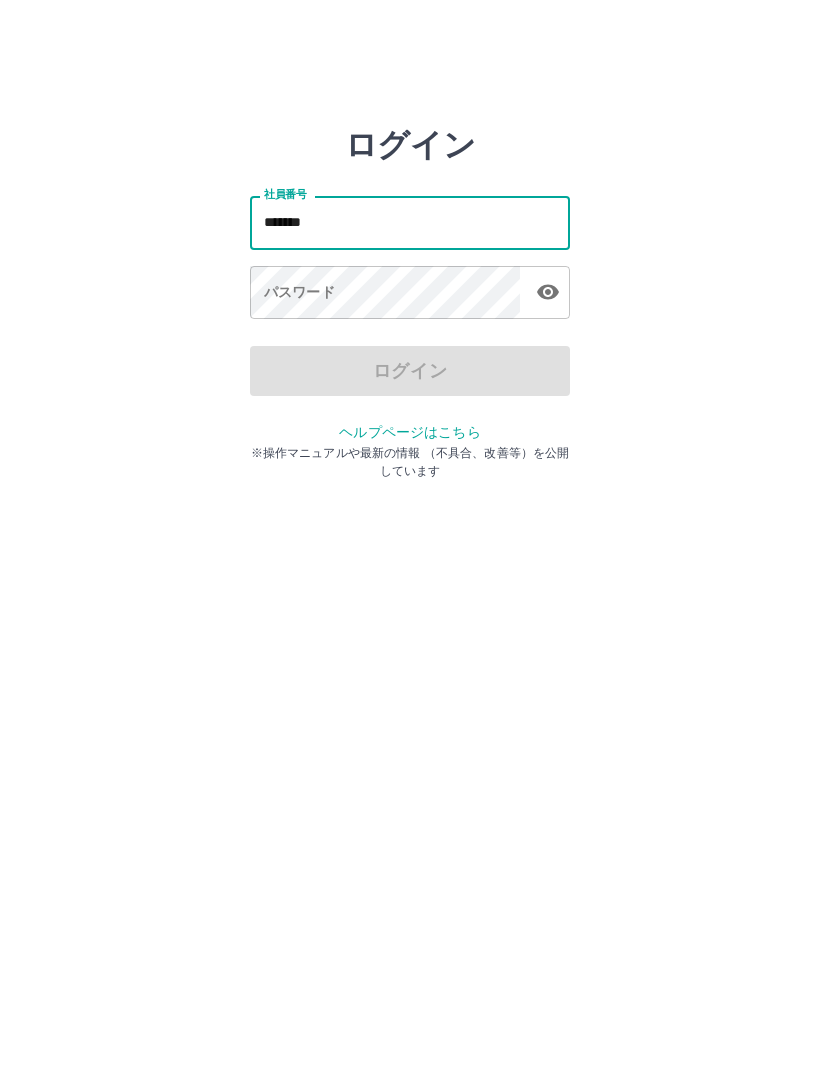 type on "*******" 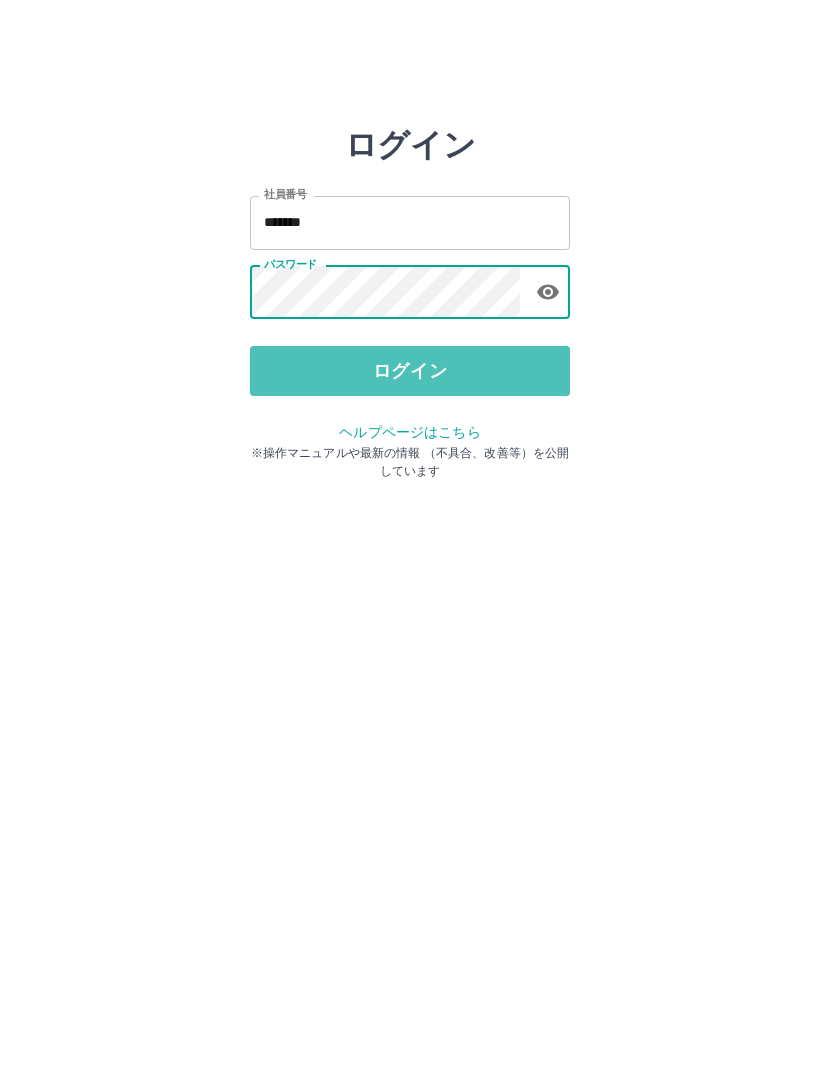 click on "ログイン" at bounding box center [410, 371] 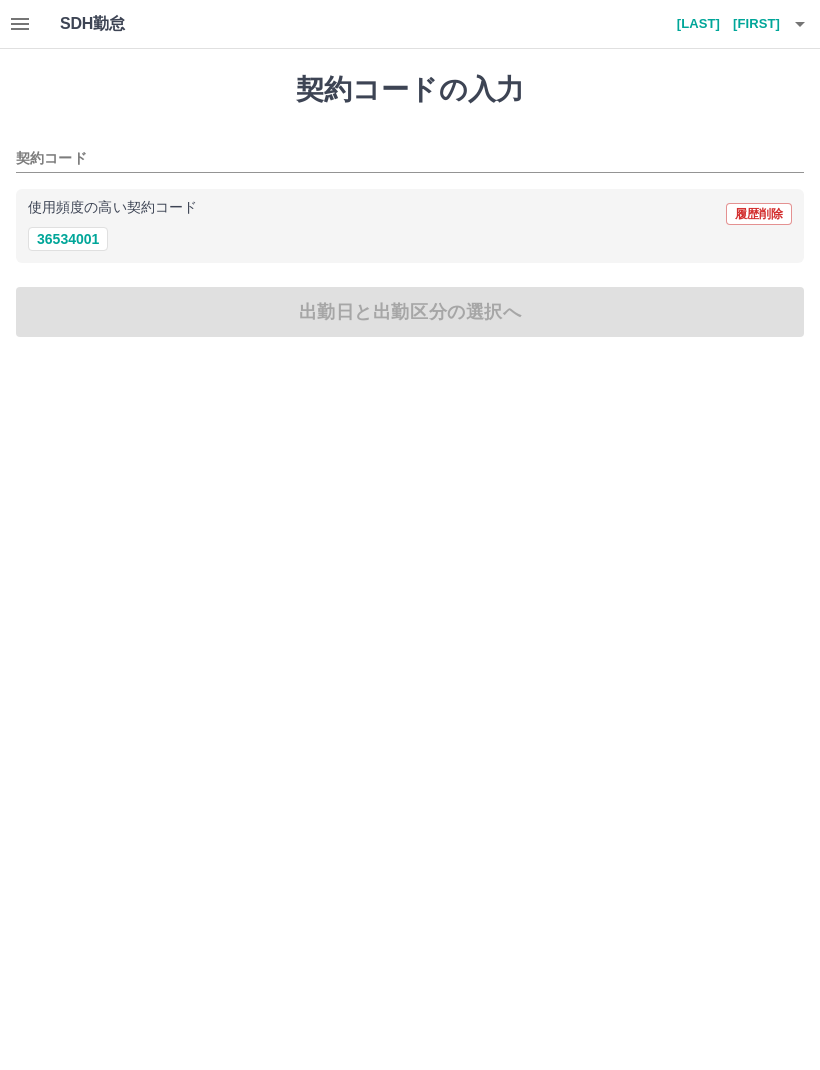 scroll, scrollTop: 0, scrollLeft: 0, axis: both 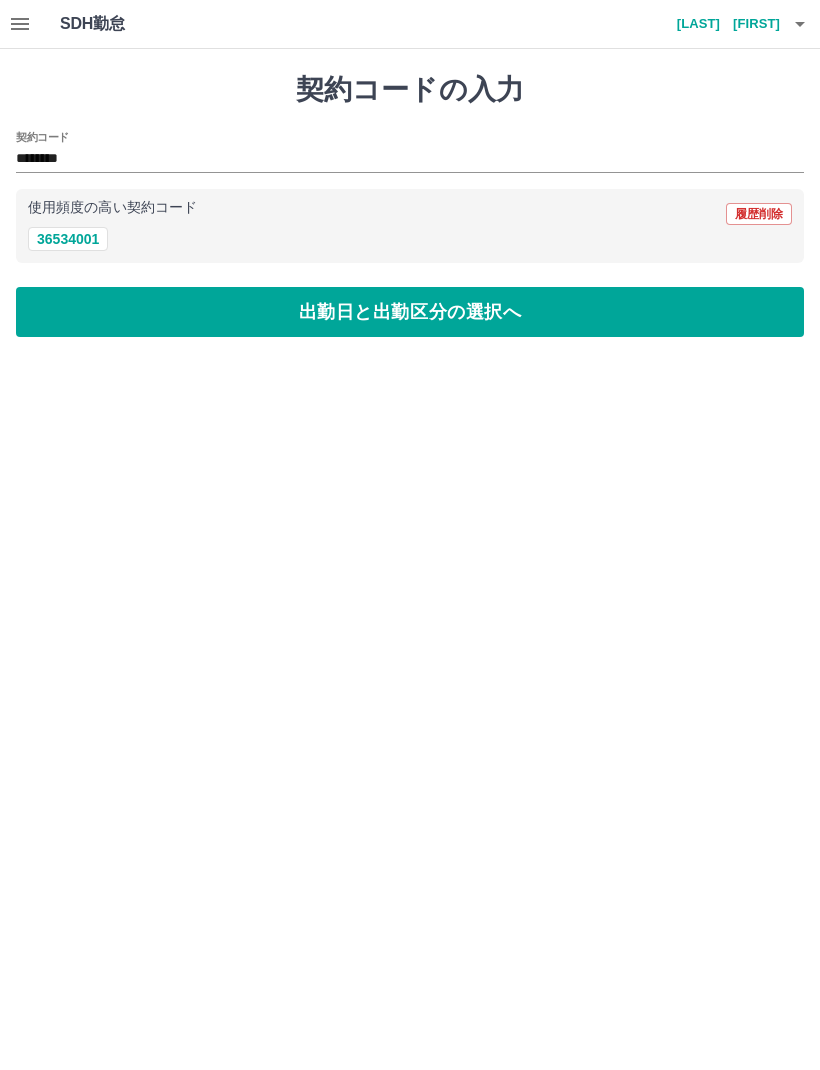 click on "出勤日と出勤区分の選択へ" at bounding box center [410, 312] 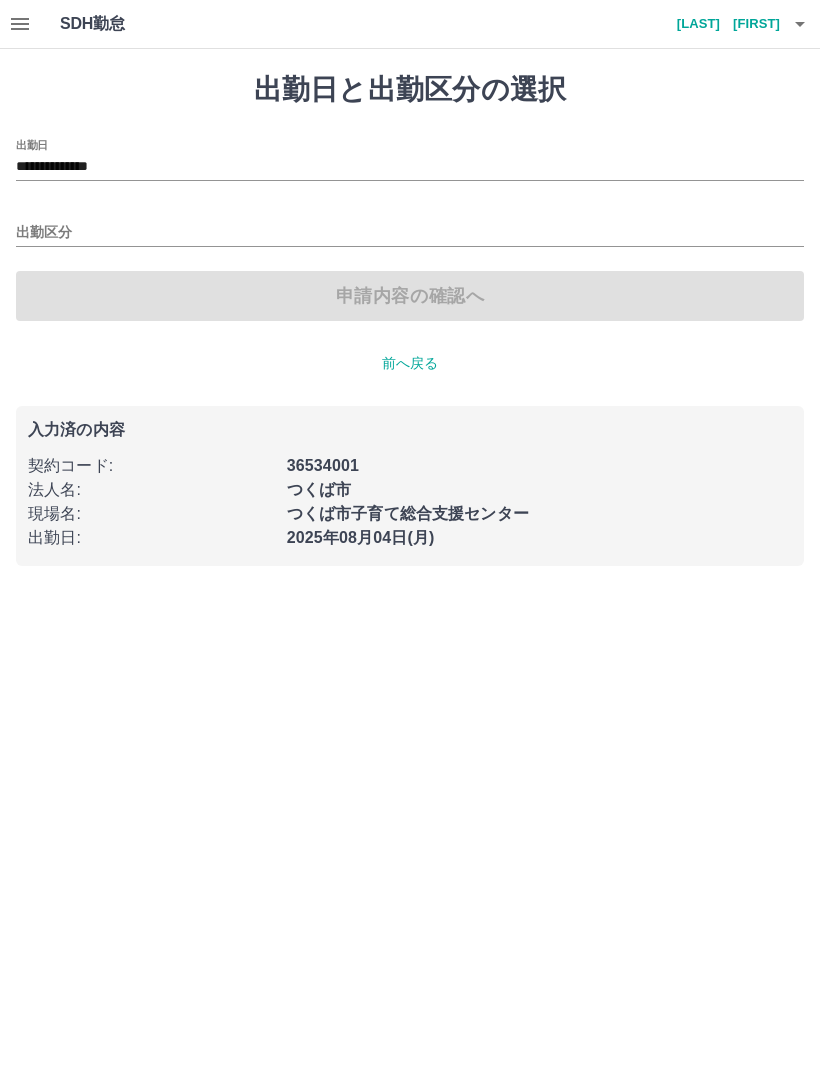 click on "出勤区分" at bounding box center (410, 233) 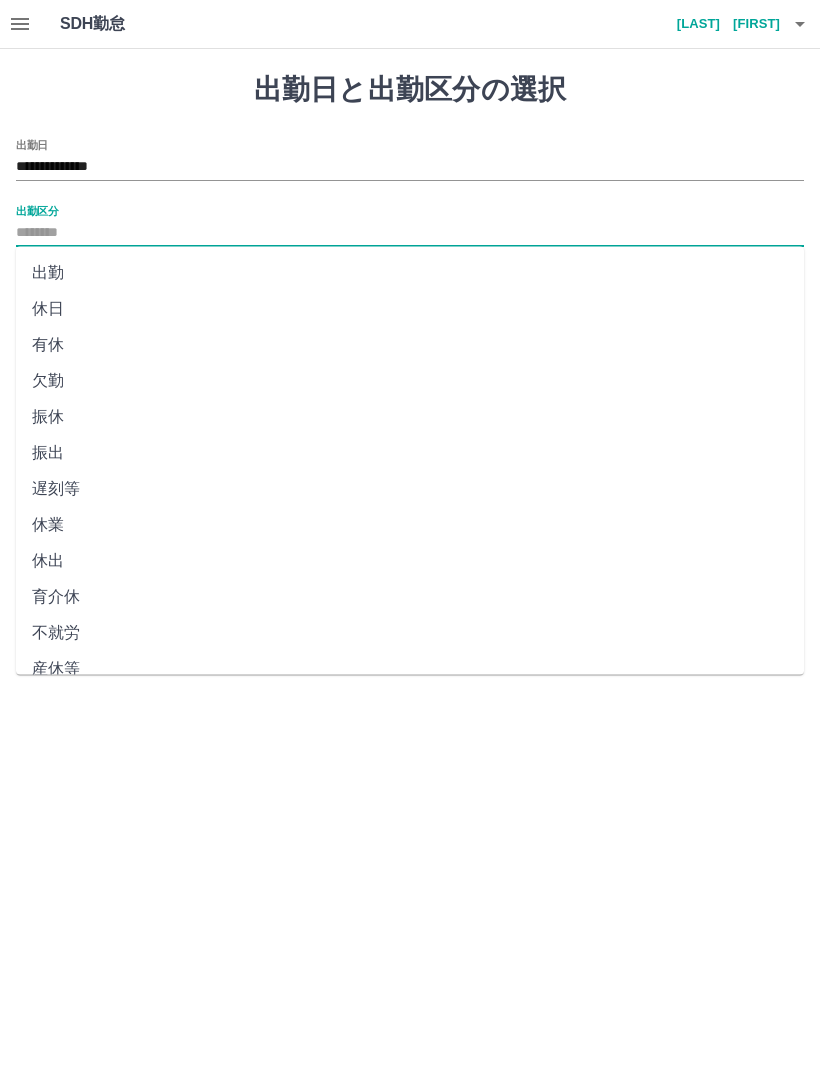 click on "出勤" at bounding box center (410, 273) 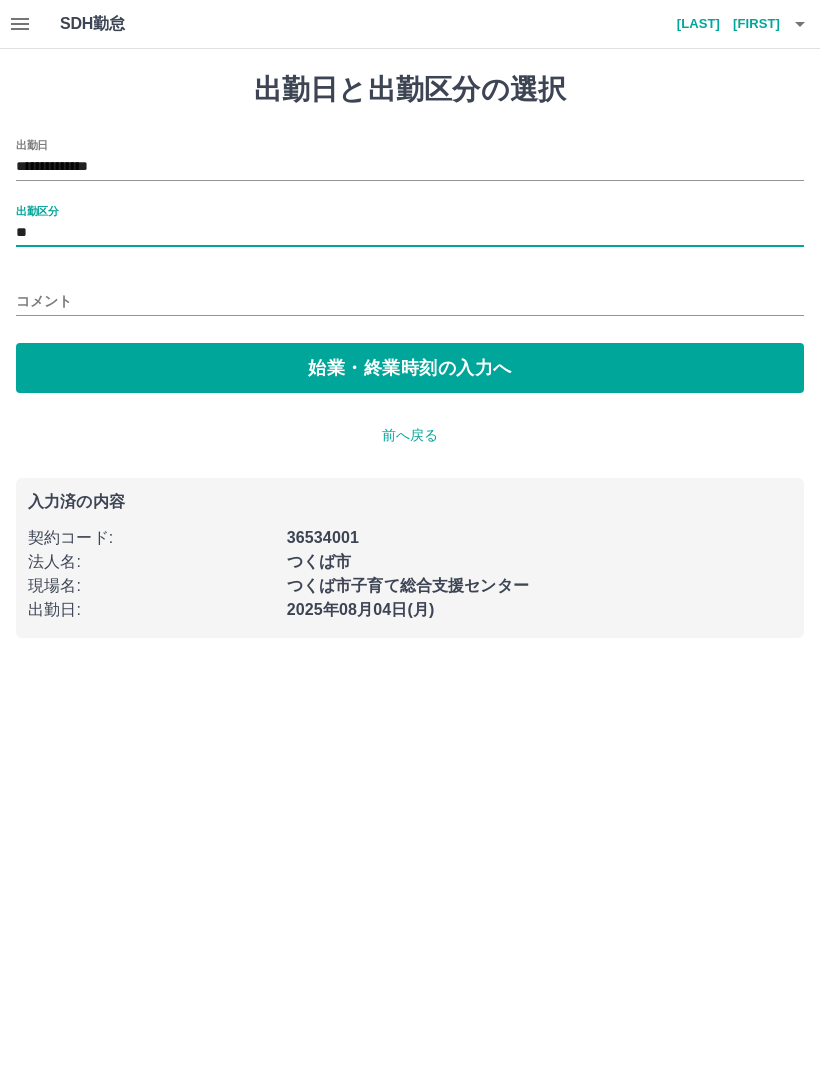 click on "始業・終業時刻の入力へ" at bounding box center [410, 368] 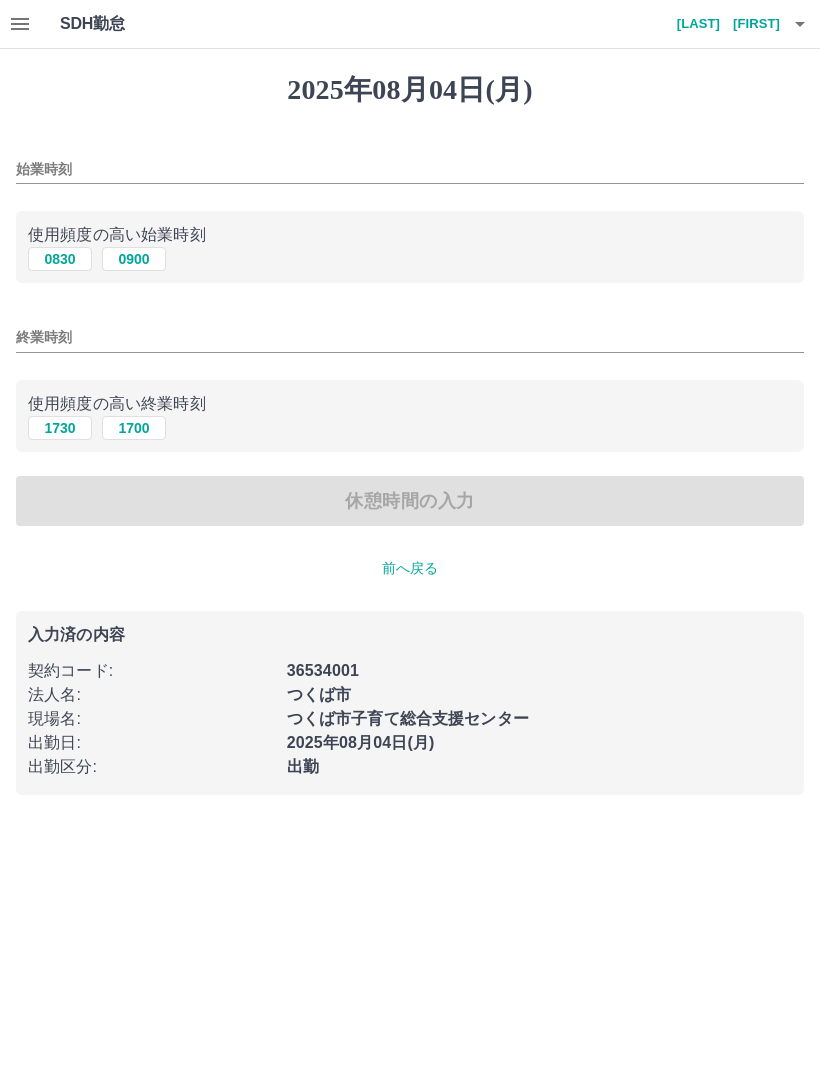 click on "0830" at bounding box center [60, 259] 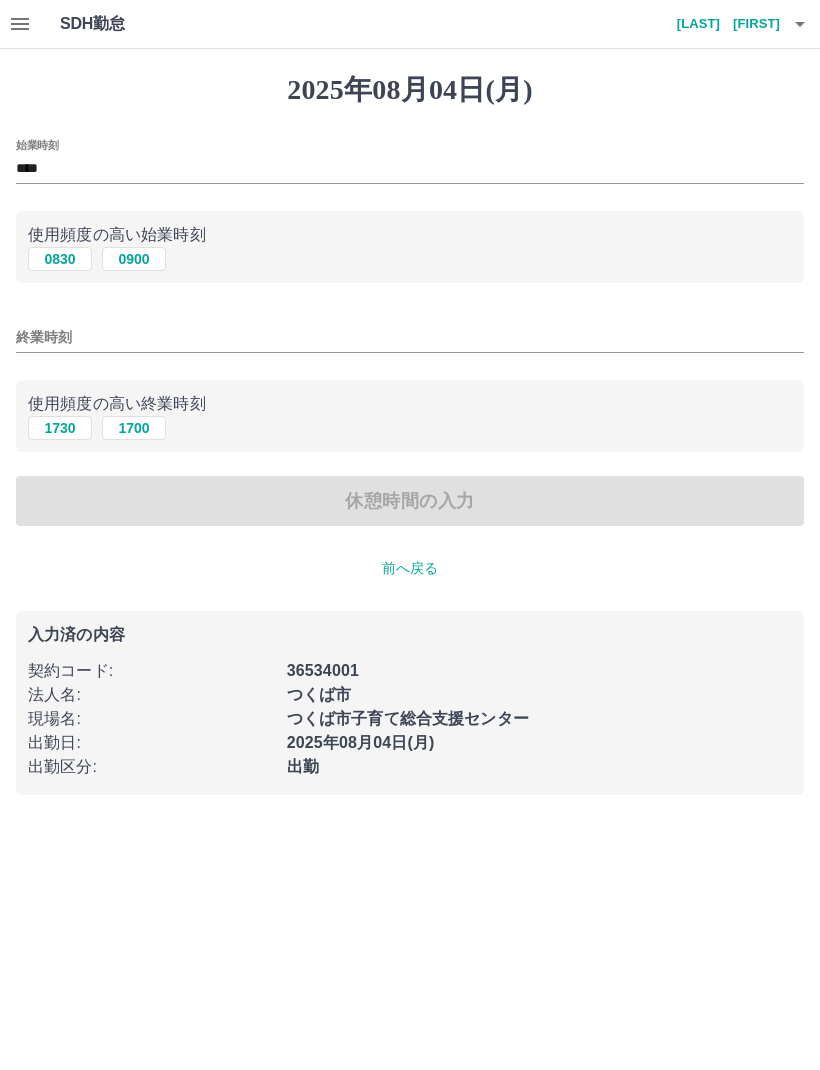 click on "1700" at bounding box center (134, 428) 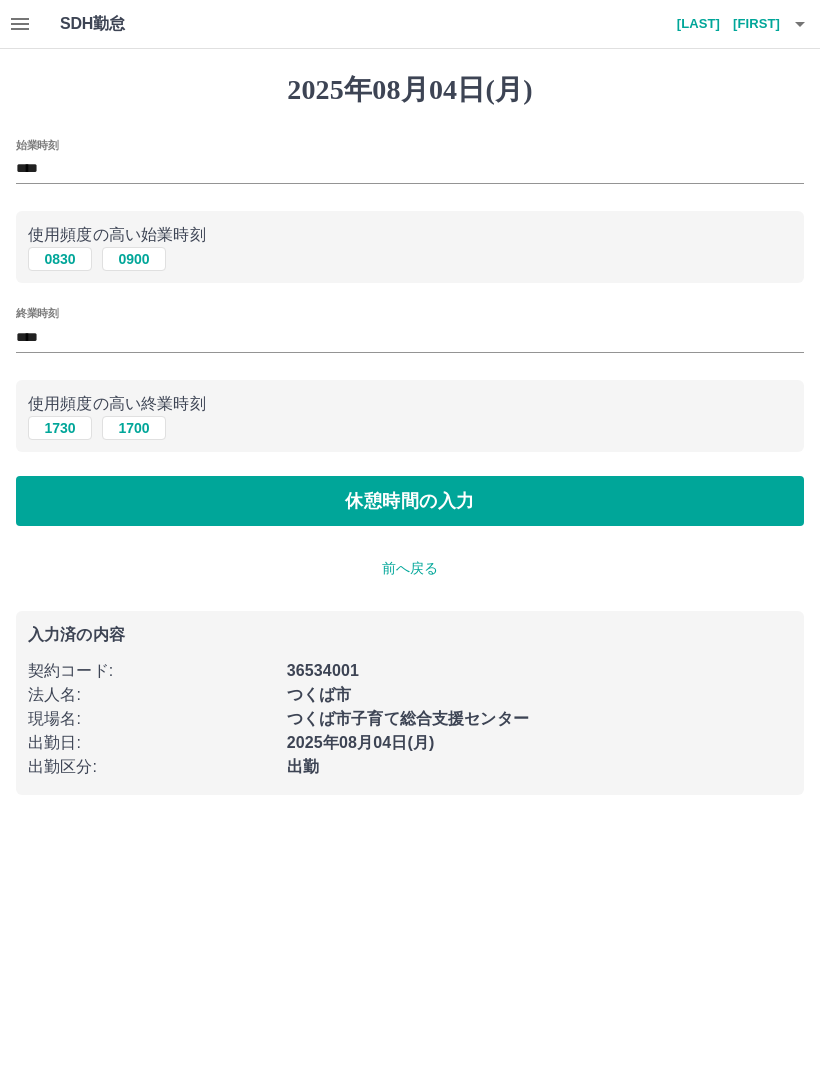 click on "休憩時間の入力" at bounding box center [410, 501] 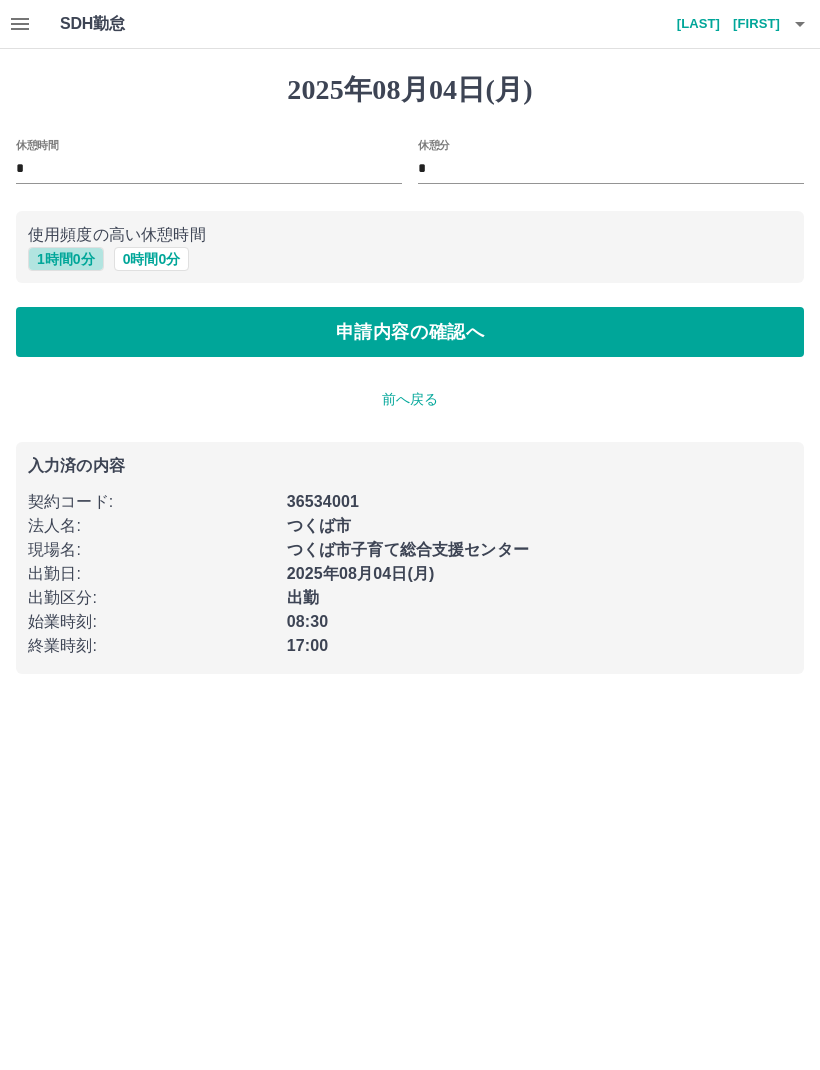click on "1 時間 0 分" at bounding box center (66, 259) 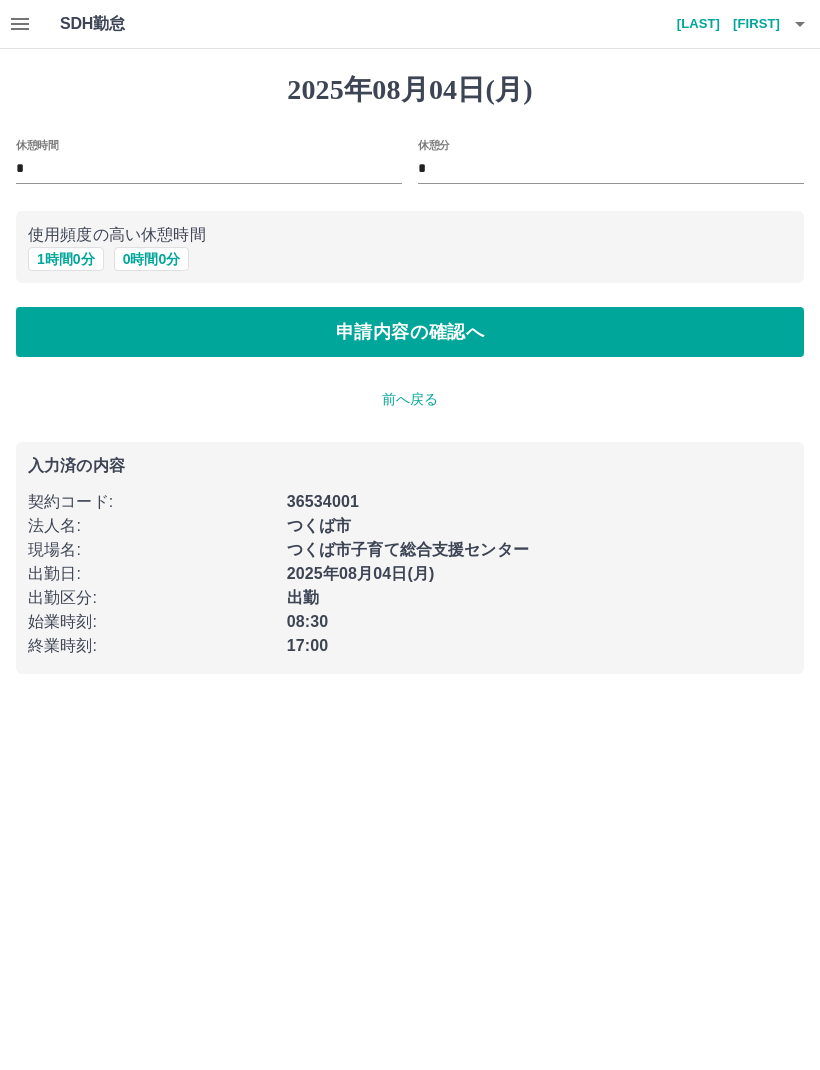click on "申請内容の確認へ" at bounding box center [410, 332] 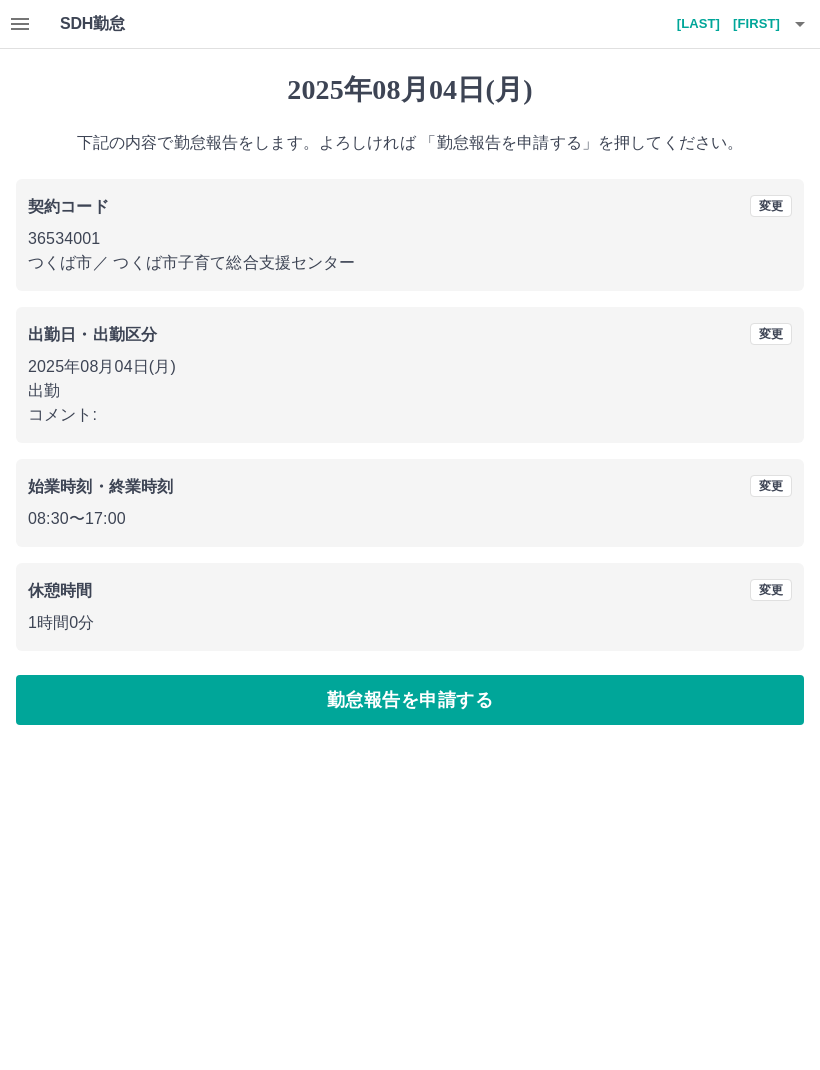 click on "勤怠報告を申請する" at bounding box center (410, 700) 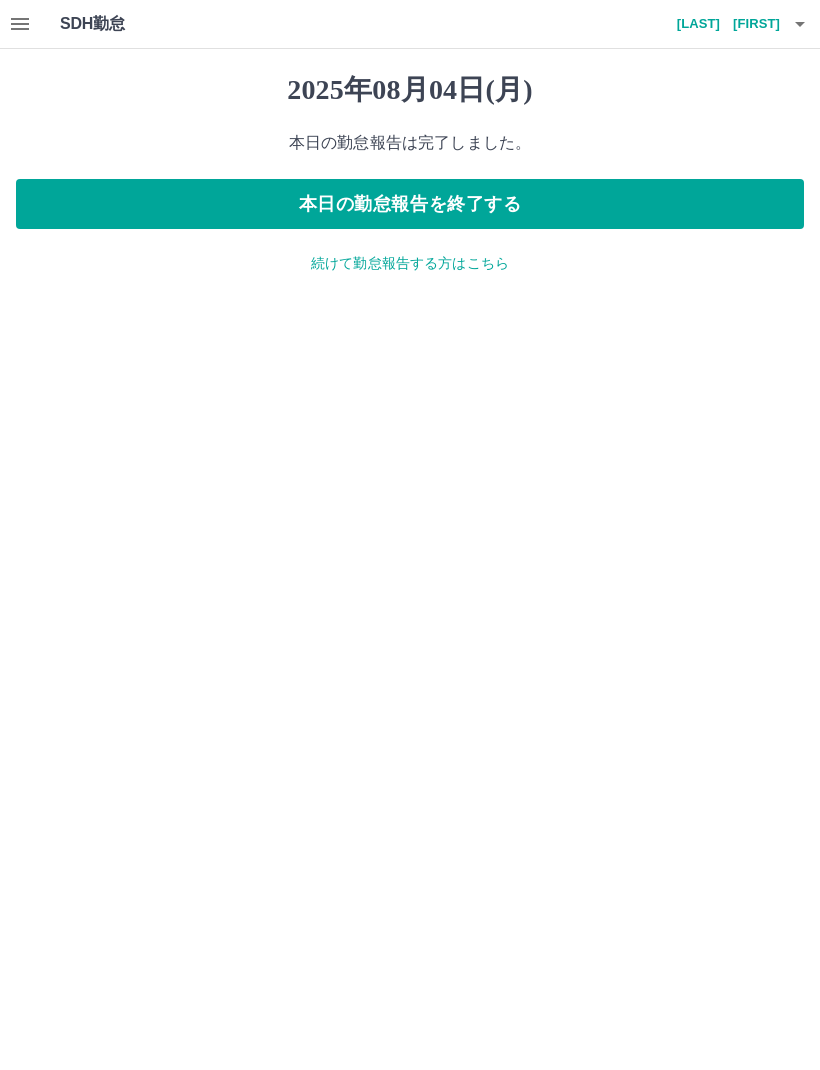 click on "本日の勤怠報告を終了する" at bounding box center [410, 204] 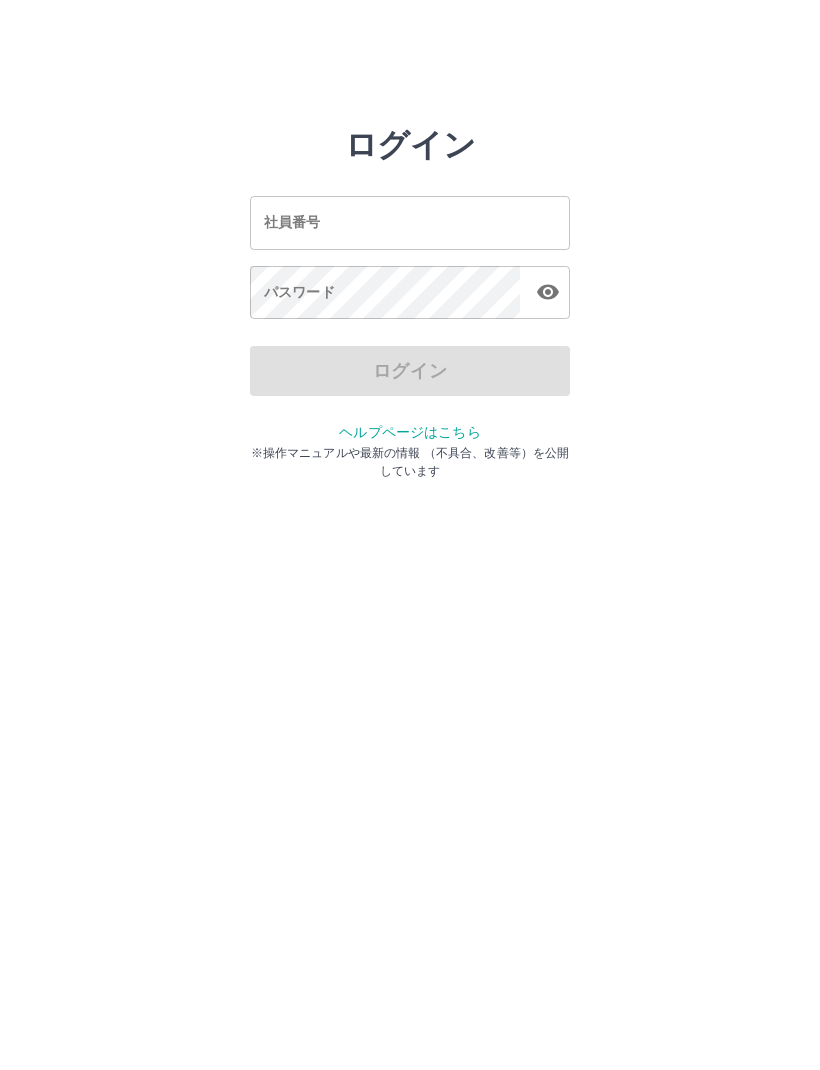 scroll, scrollTop: 0, scrollLeft: 0, axis: both 